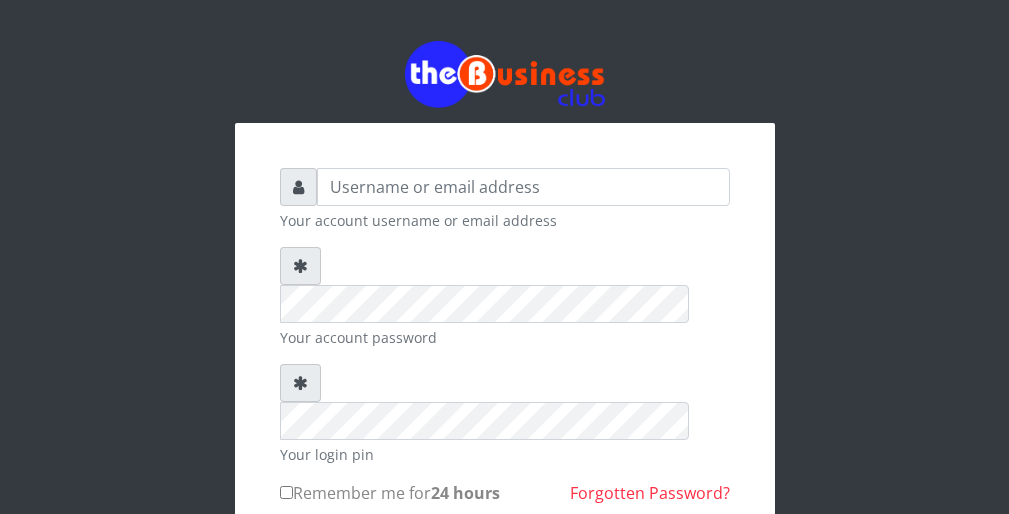 scroll, scrollTop: 0, scrollLeft: 0, axis: both 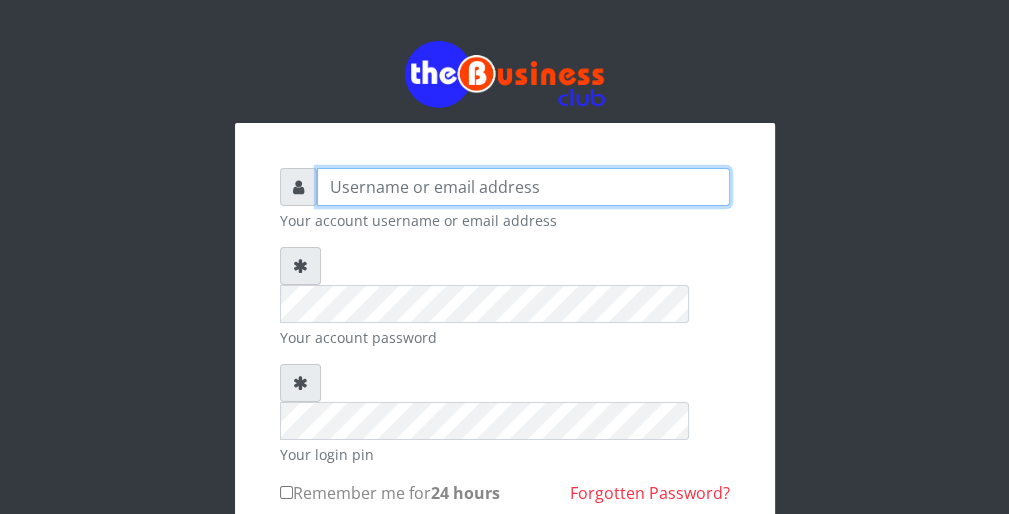type on "wergbac8" 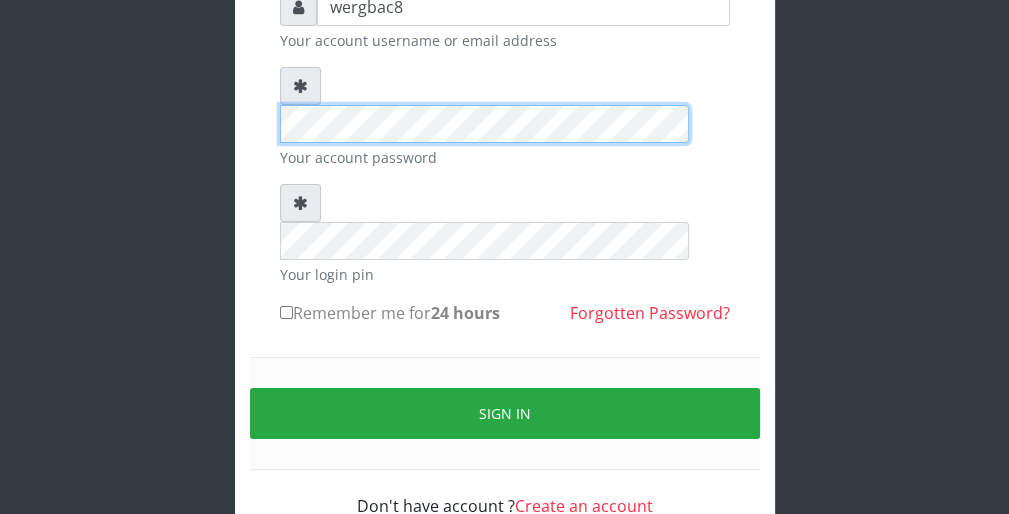 scroll, scrollTop: 184, scrollLeft: 0, axis: vertical 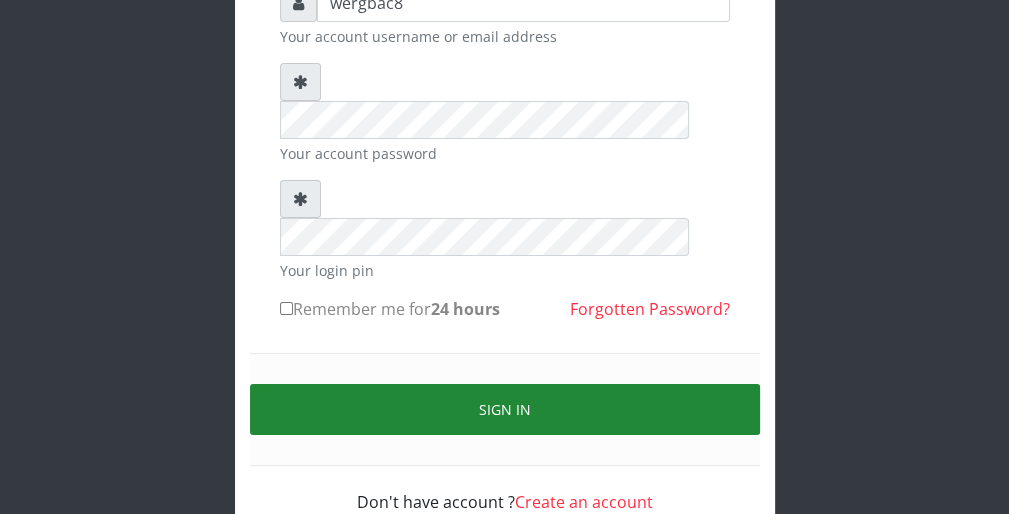 click on "Sign in" at bounding box center [505, 409] 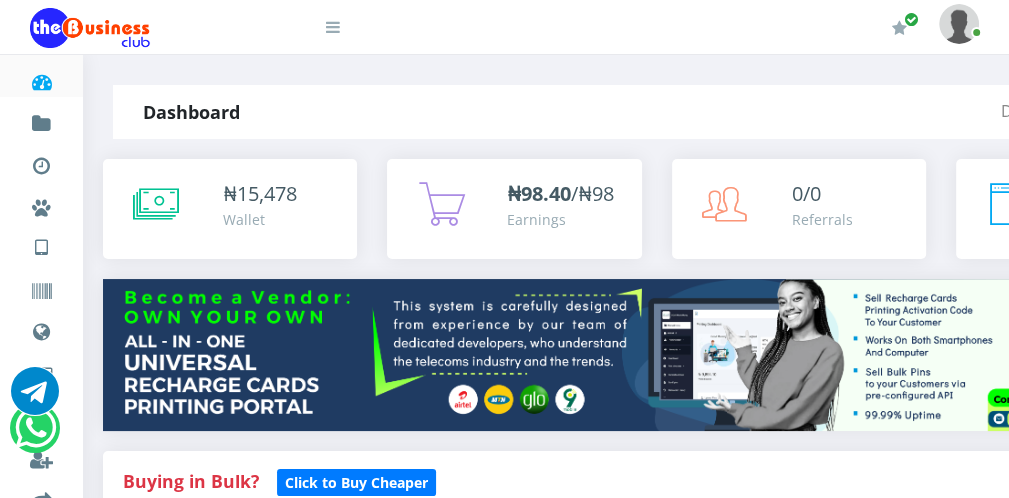 scroll, scrollTop: 0, scrollLeft: 0, axis: both 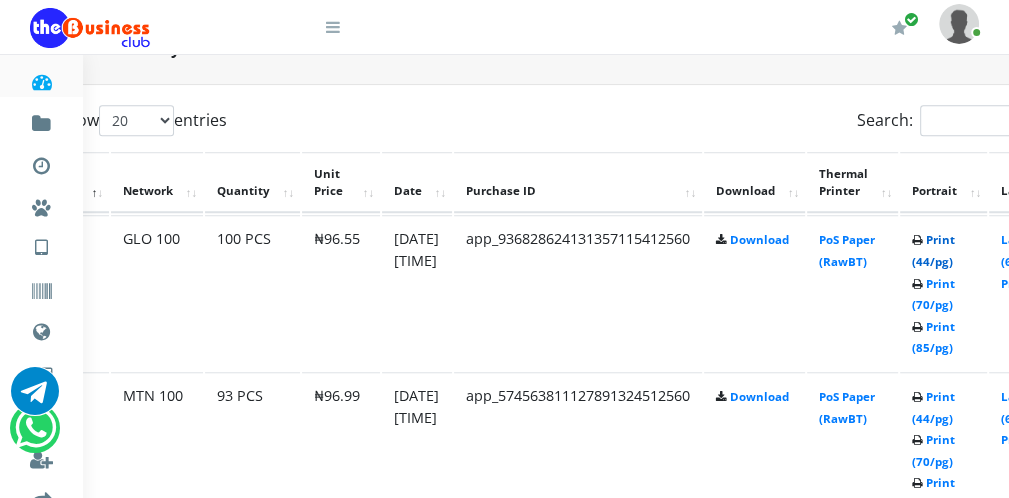 click on "Print (44/pg)" at bounding box center [933, 250] 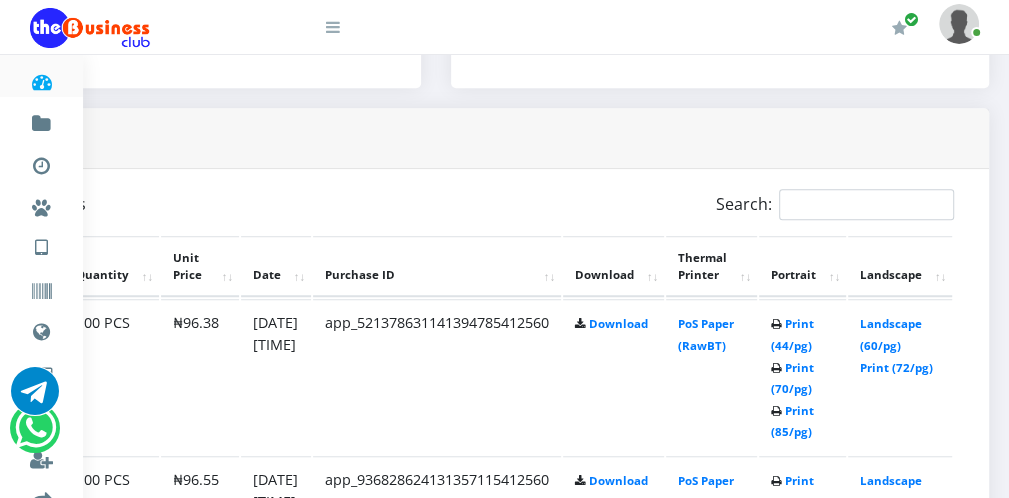 scroll, scrollTop: 0, scrollLeft: 0, axis: both 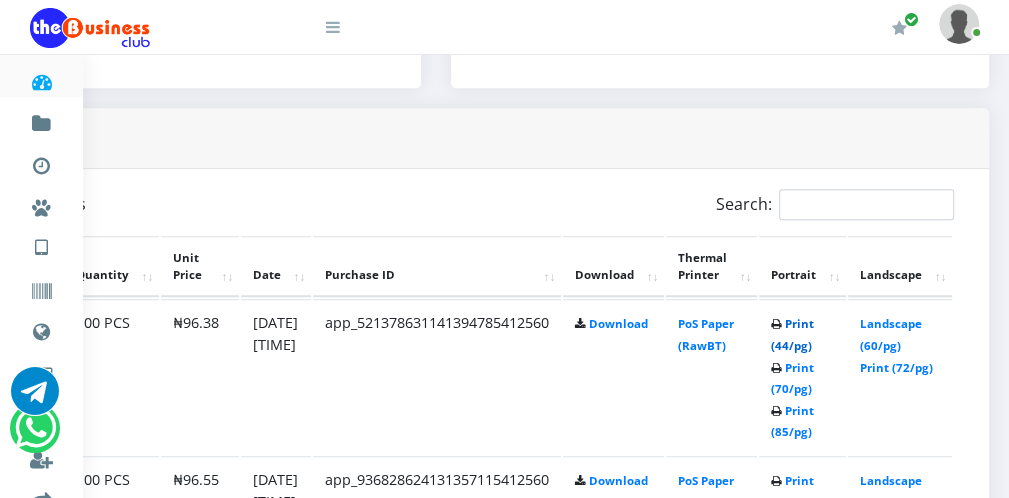 click on "Print (44/pg)" at bounding box center [792, 334] 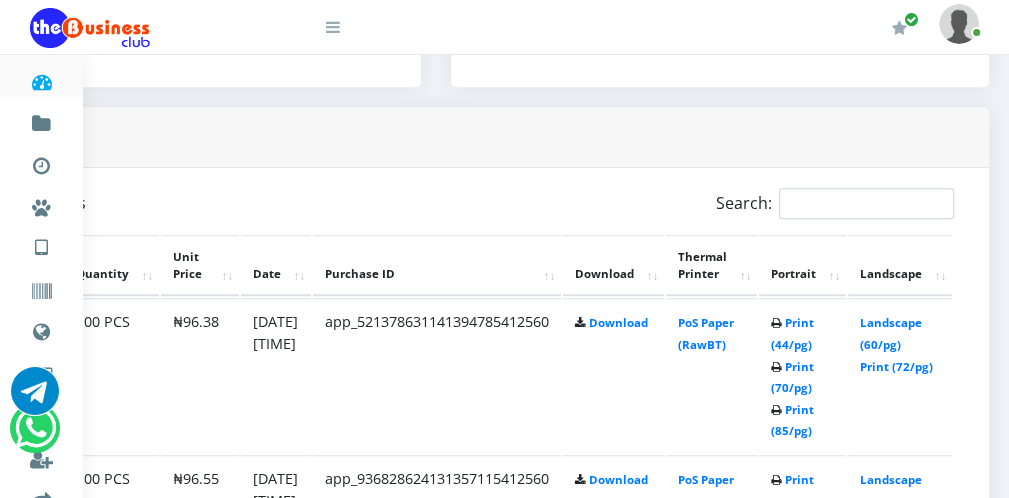 scroll, scrollTop: 916, scrollLeft: 248, axis: both 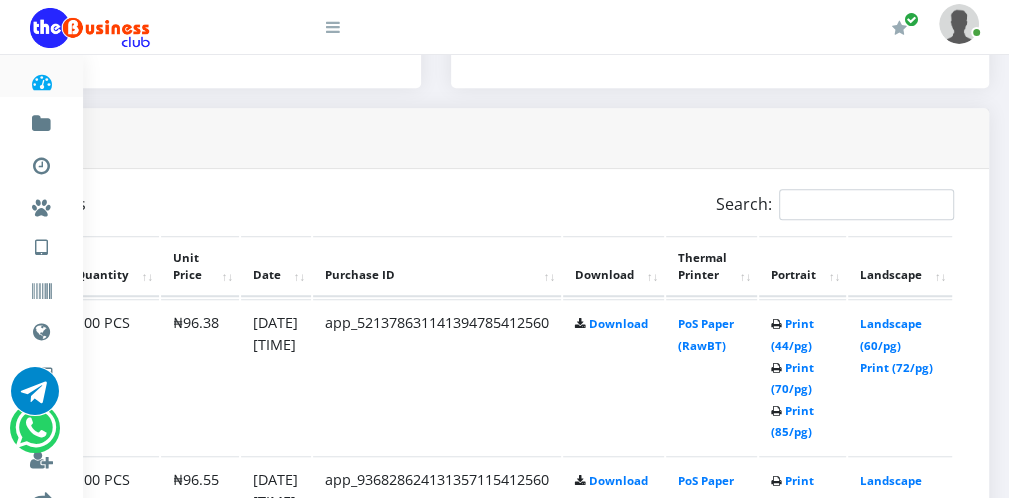 click at bounding box center (333, 27) 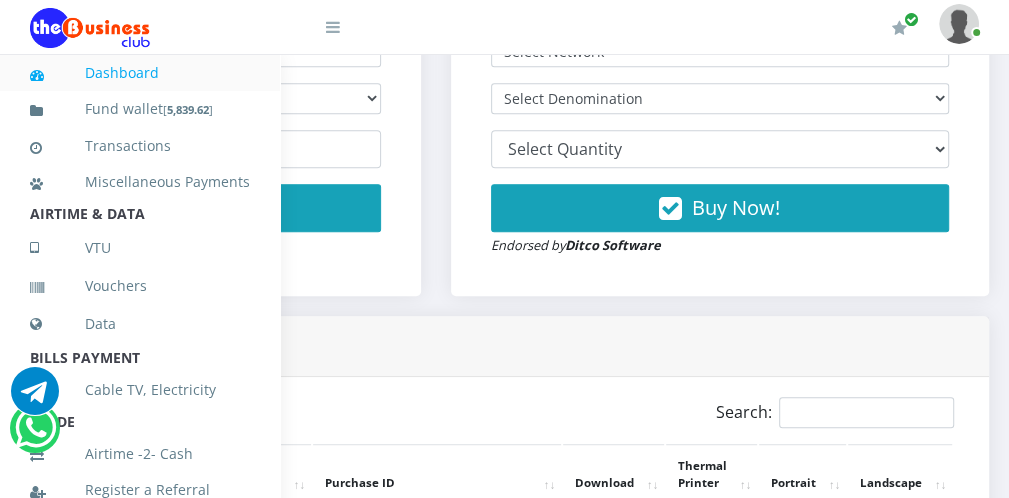scroll, scrollTop: 676, scrollLeft: 248, axis: both 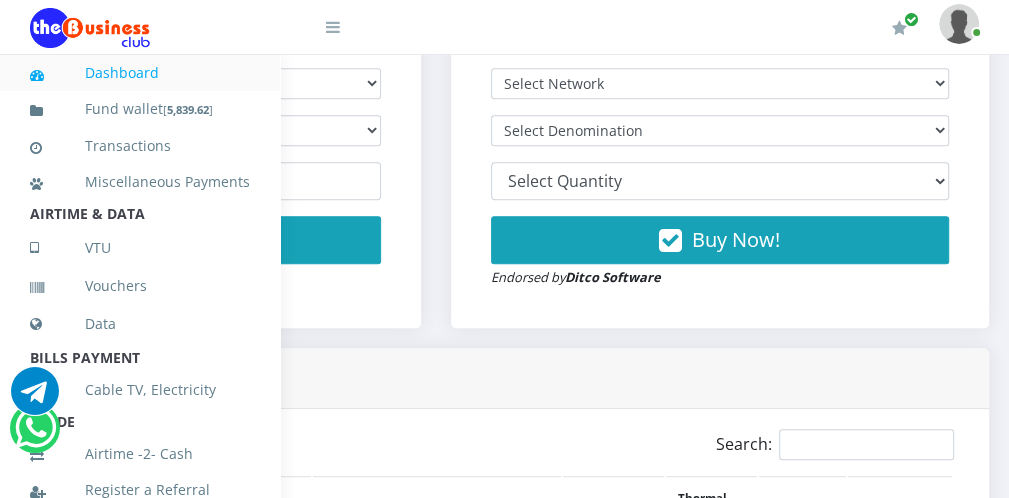 click at bounding box center [320, 20] 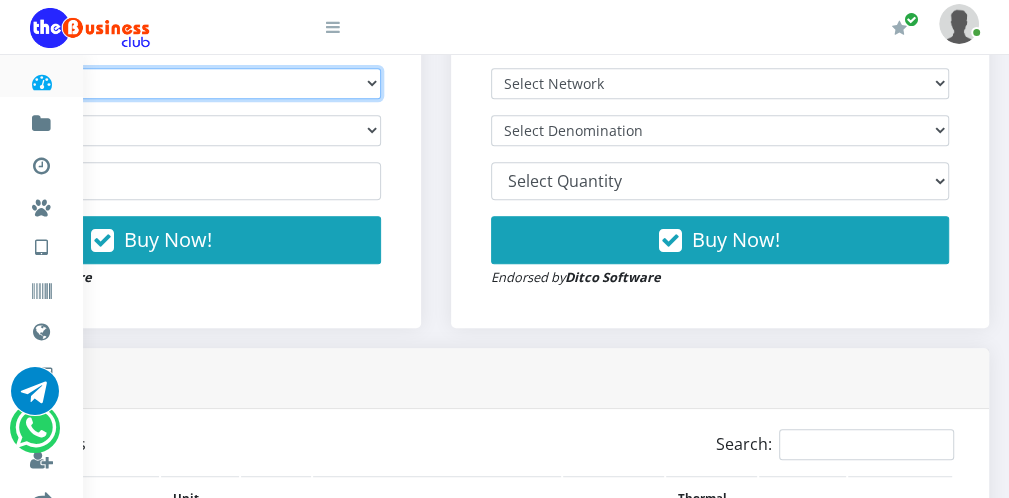 click on "Select Network
MTN
Globacom
9Mobile
Airtel" at bounding box center (151, 83) 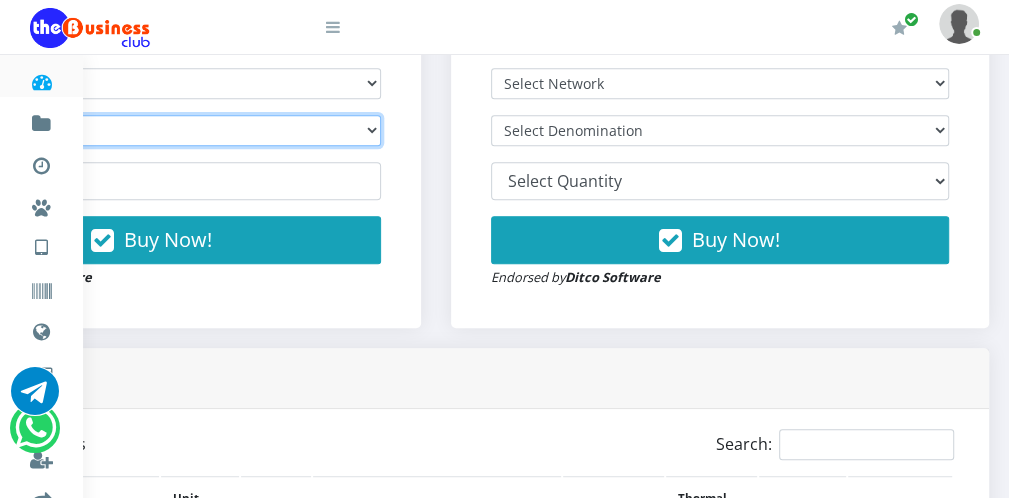 click on "Select Denomination MTN NGN100 - ₦96.99 MTN NGN200 - ₦193.98 MTN NGN400 - ₦387.96 MTN NGN500 - ₦484.95 MTN NGN1000 - ₦969.90 MTN NGN1500 - ₦1,454.85" at bounding box center (151, 130) 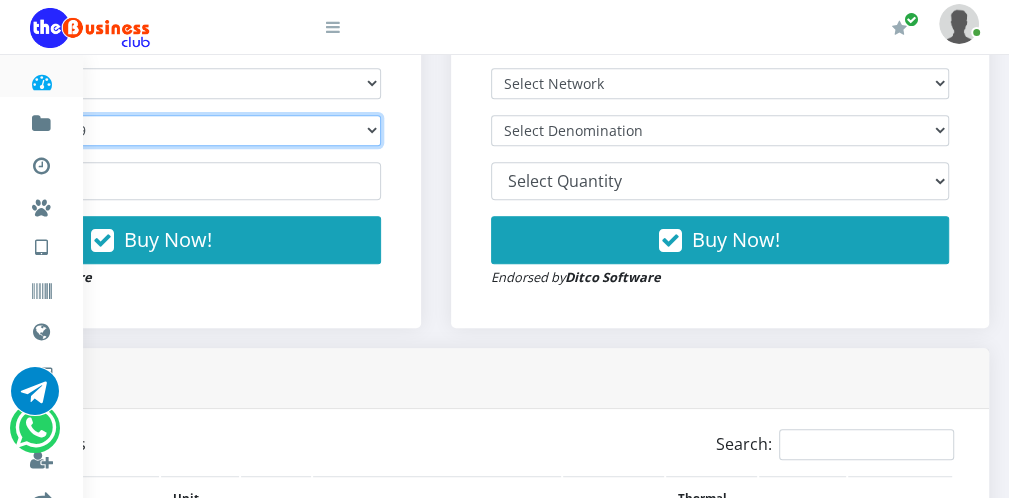 click on "Select Denomination MTN NGN100 - ₦96.99 MTN NGN200 - ₦193.98 MTN NGN400 - ₦387.96 MTN NGN500 - ₦484.95 MTN NGN1000 - ₦969.90 MTN NGN1500 - ₦1,454.85" at bounding box center (151, 130) 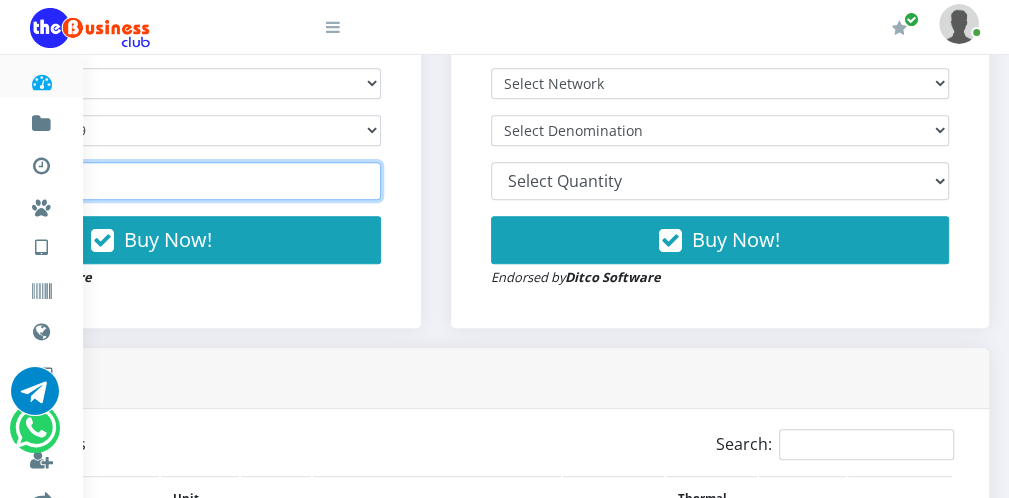 click at bounding box center [151, 181] 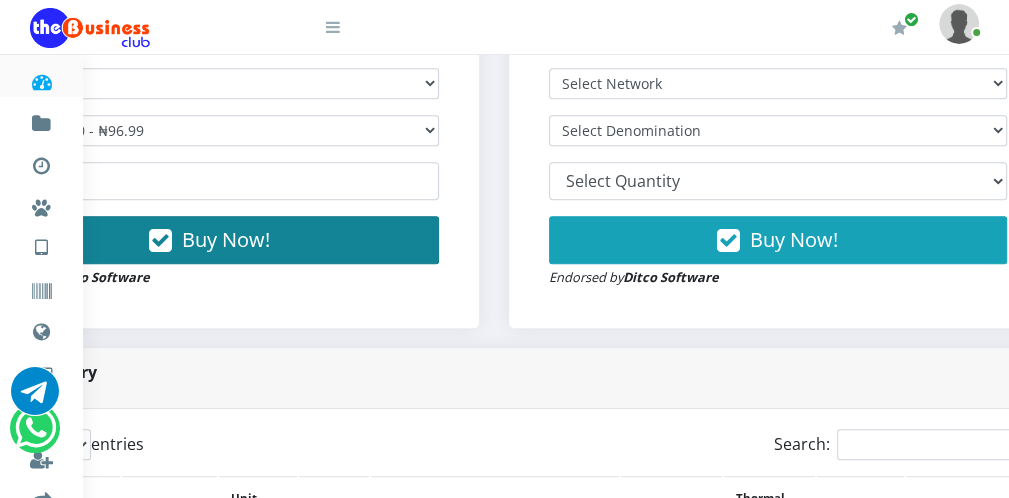 click on "Buy Now!" at bounding box center (209, 240) 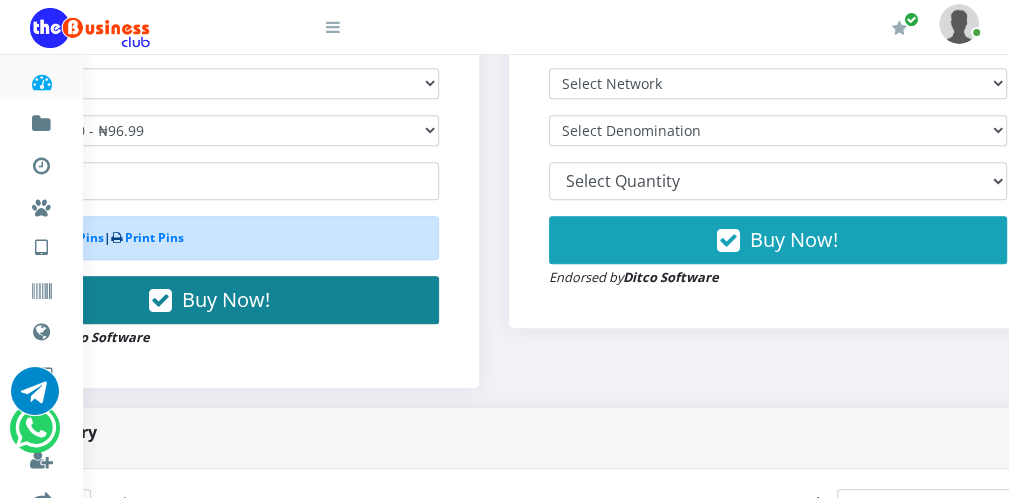 click on "Buy Now!" at bounding box center [209, 300] 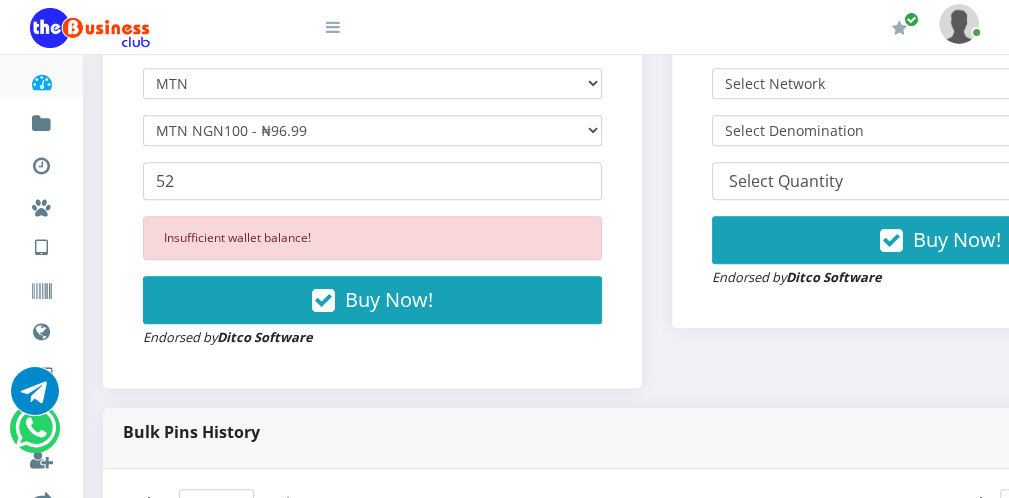scroll, scrollTop: 676, scrollLeft: 0, axis: vertical 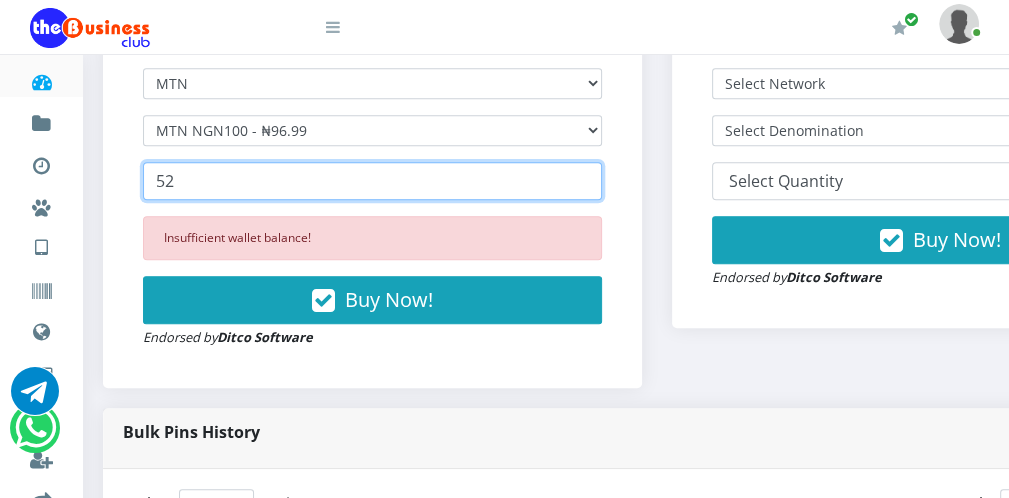 click on "52" at bounding box center (372, 181) 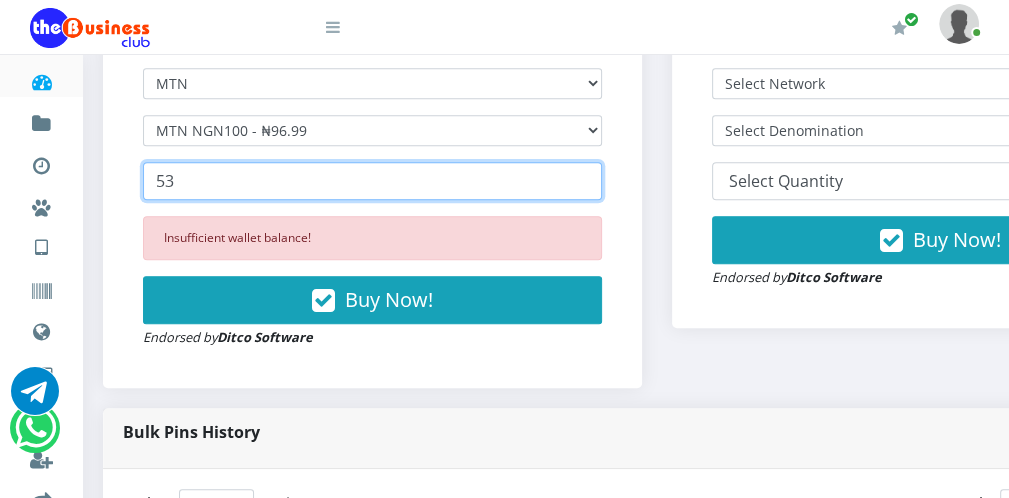 click on "53" at bounding box center [372, 181] 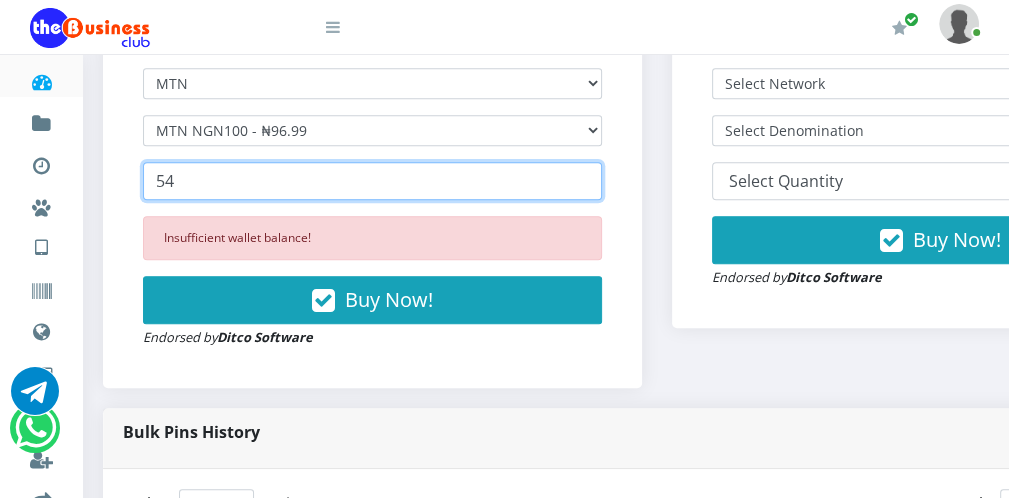 click on "54" at bounding box center (372, 181) 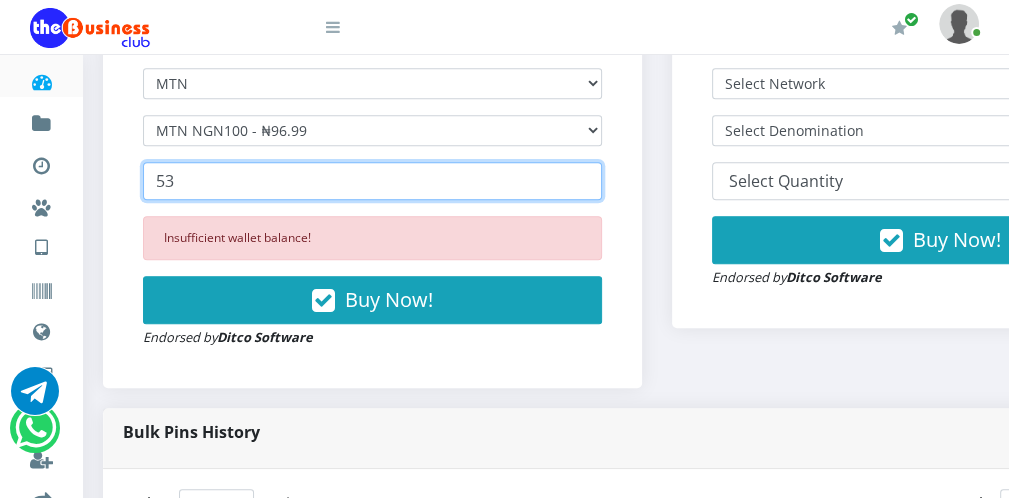 click on "53" at bounding box center (372, 181) 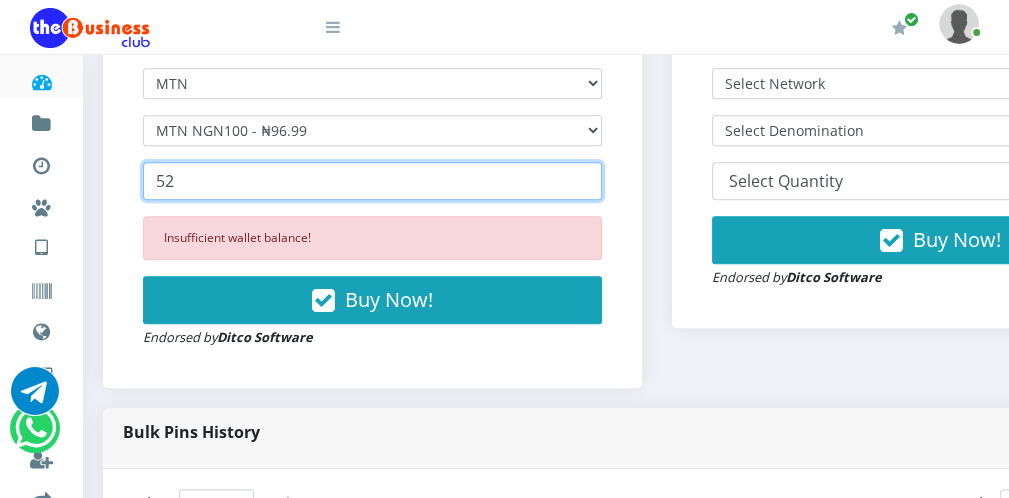 click on "52" at bounding box center (372, 181) 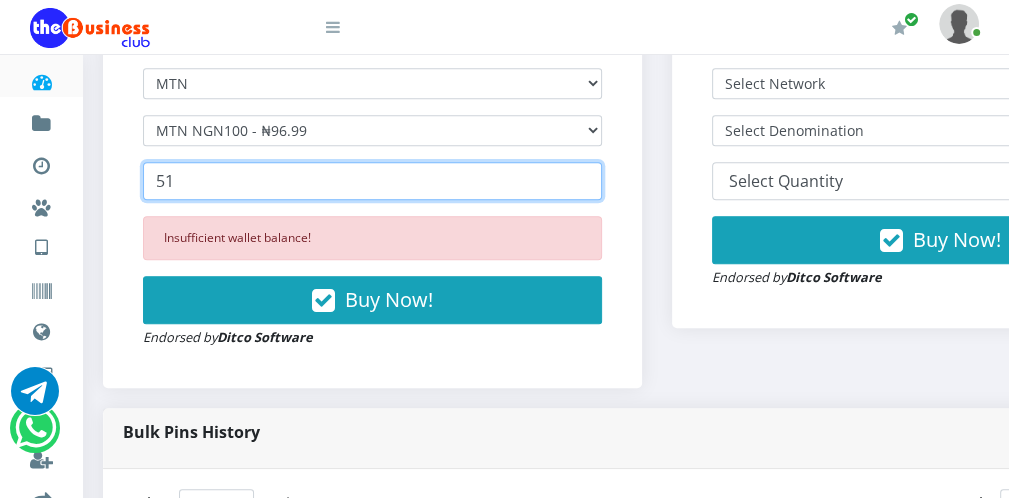 click on "51" at bounding box center (372, 181) 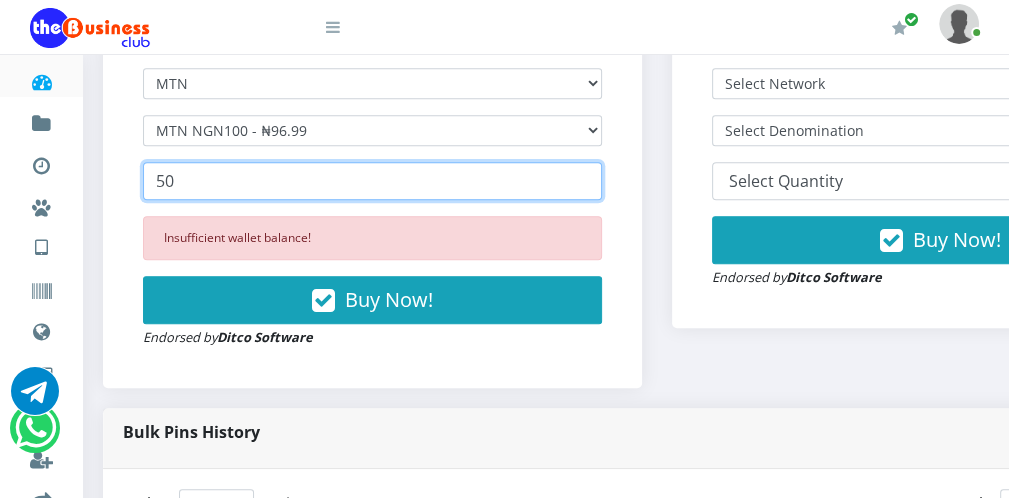 type on "50" 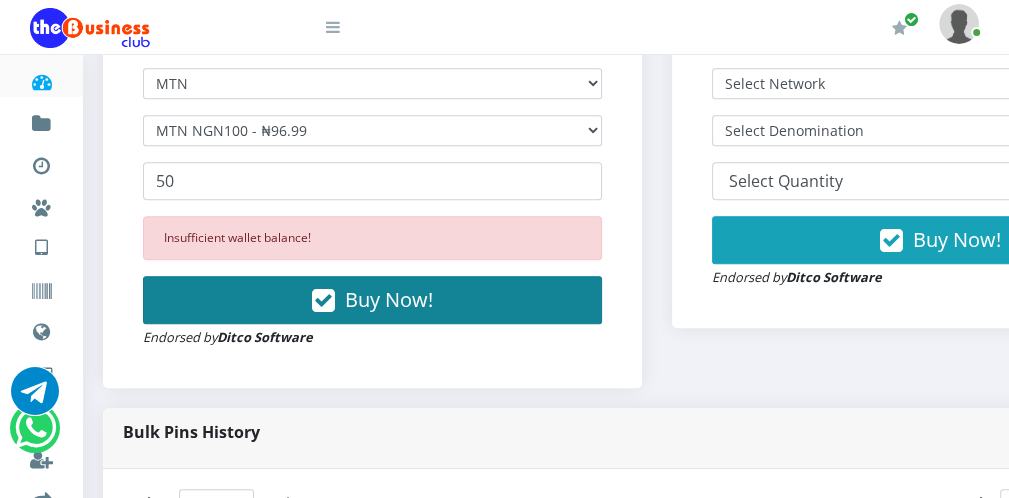 click on "Buy Now!" at bounding box center (372, 300) 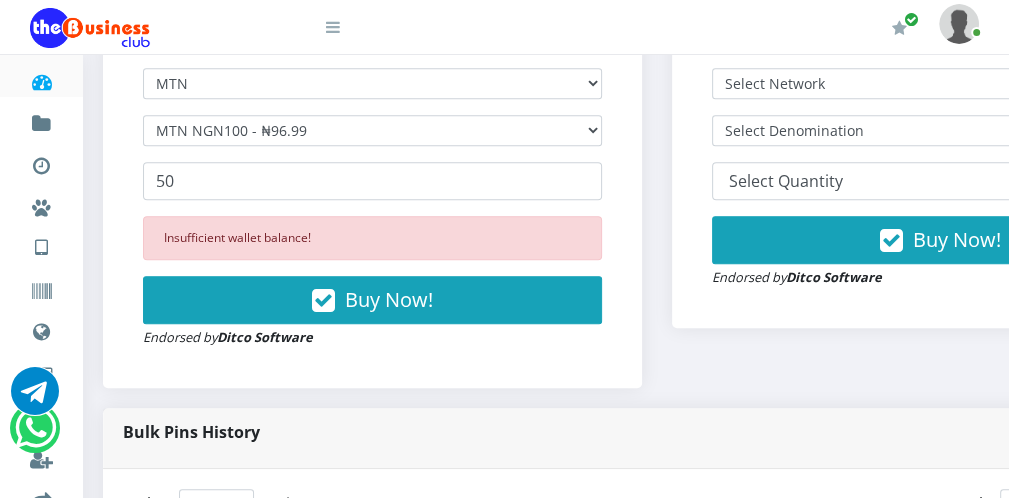 click at bounding box center [333, 27] 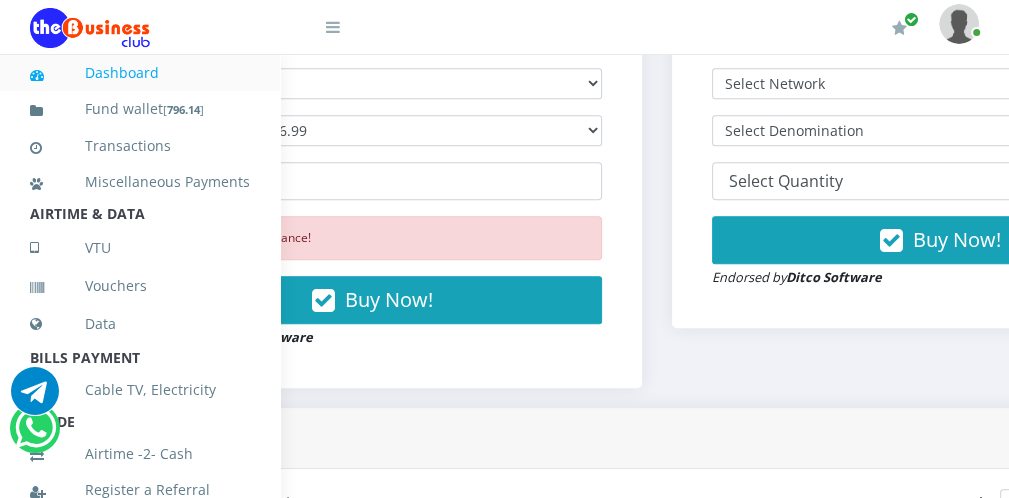 scroll, scrollTop: 436, scrollLeft: 0, axis: vertical 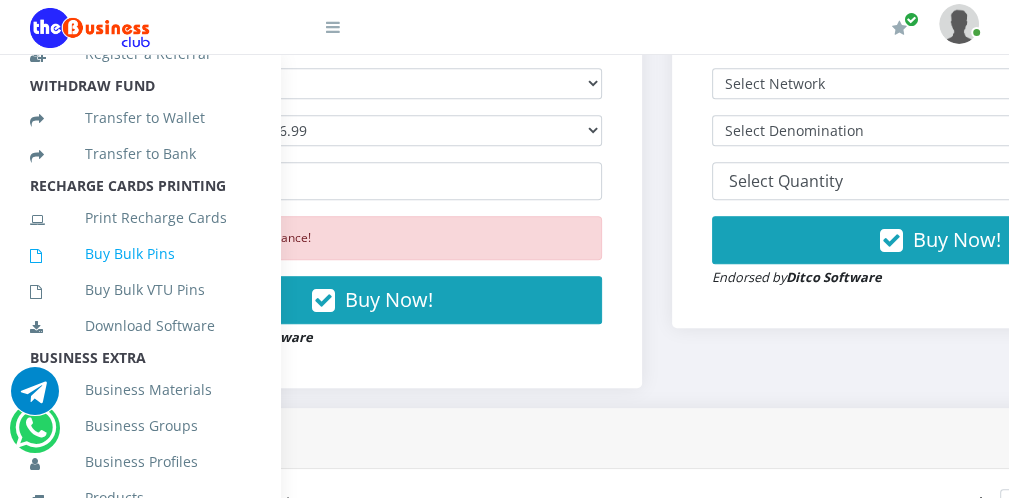 click on "Buy Bulk Pins" at bounding box center [140, 254] 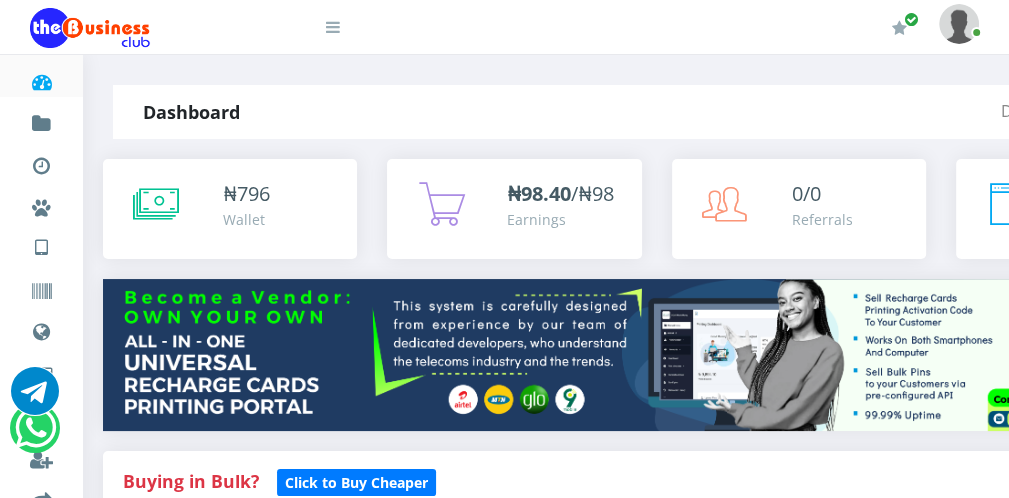 scroll, scrollTop: 0, scrollLeft: 0, axis: both 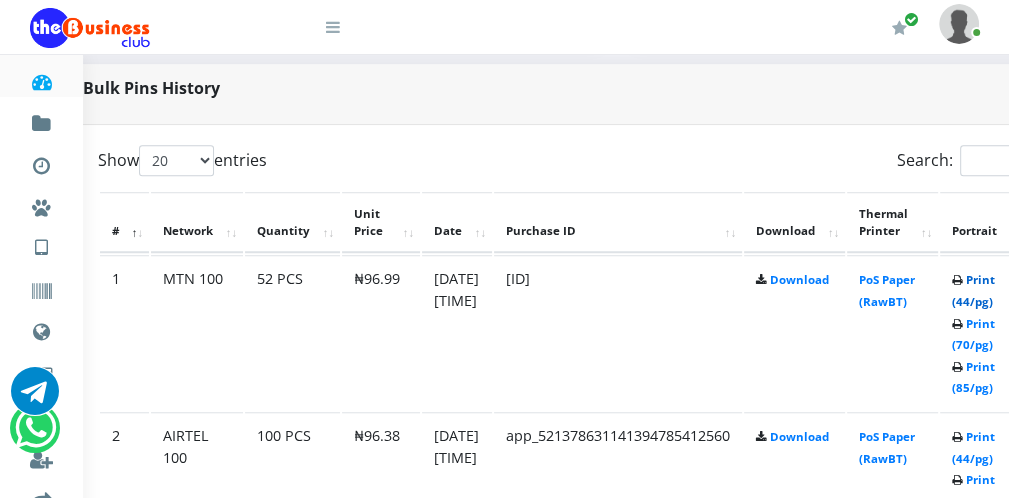 click on "Print (44/pg)" at bounding box center (973, 290) 